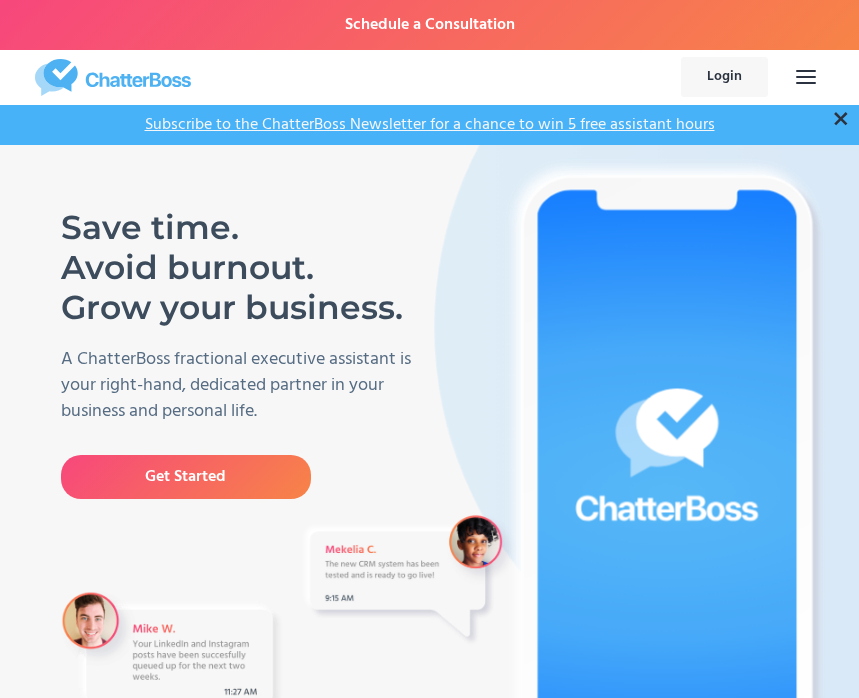 scroll, scrollTop: 0, scrollLeft: 0, axis: both 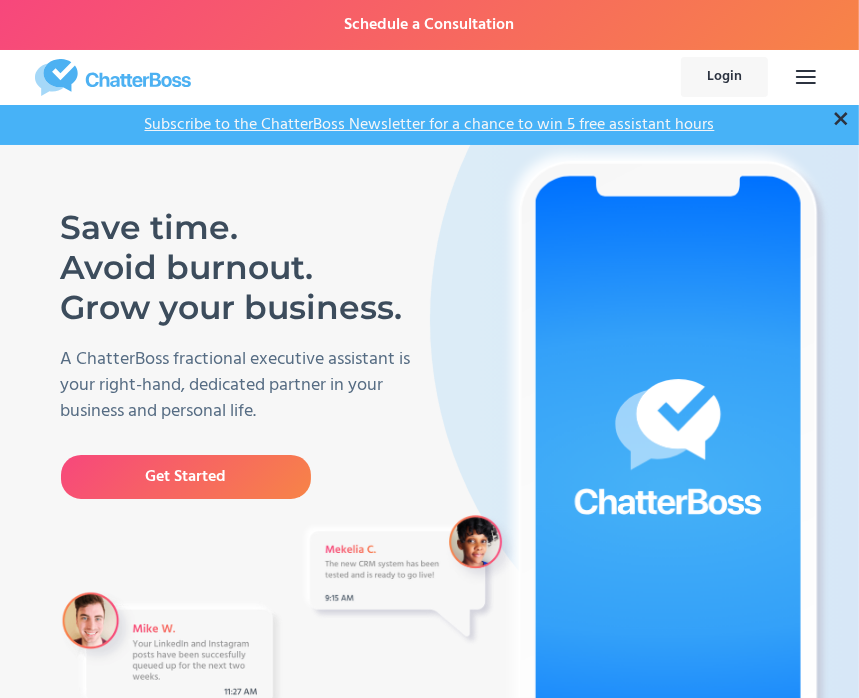 click on "×" at bounding box center [841, 119] 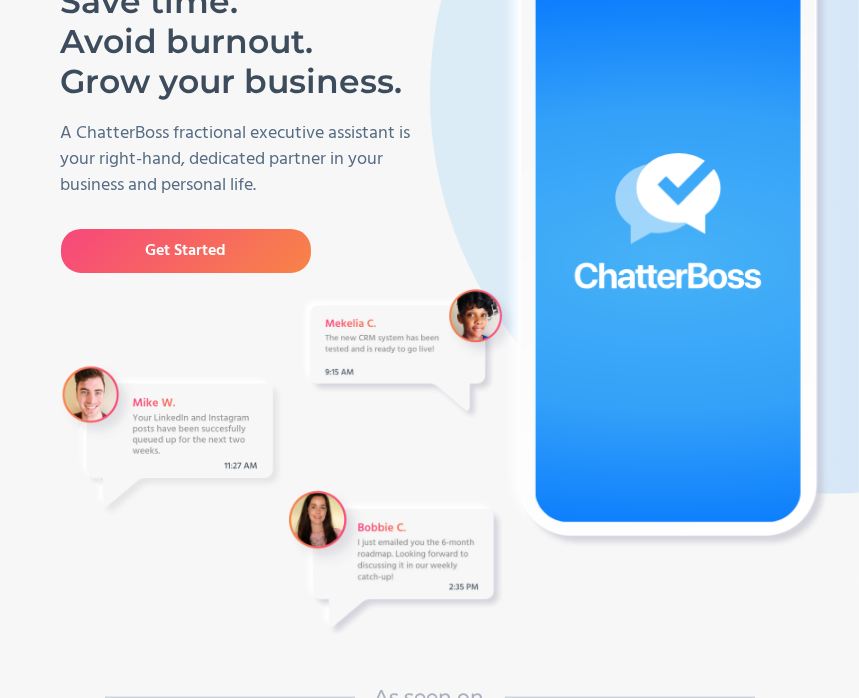 scroll, scrollTop: 191, scrollLeft: 0, axis: vertical 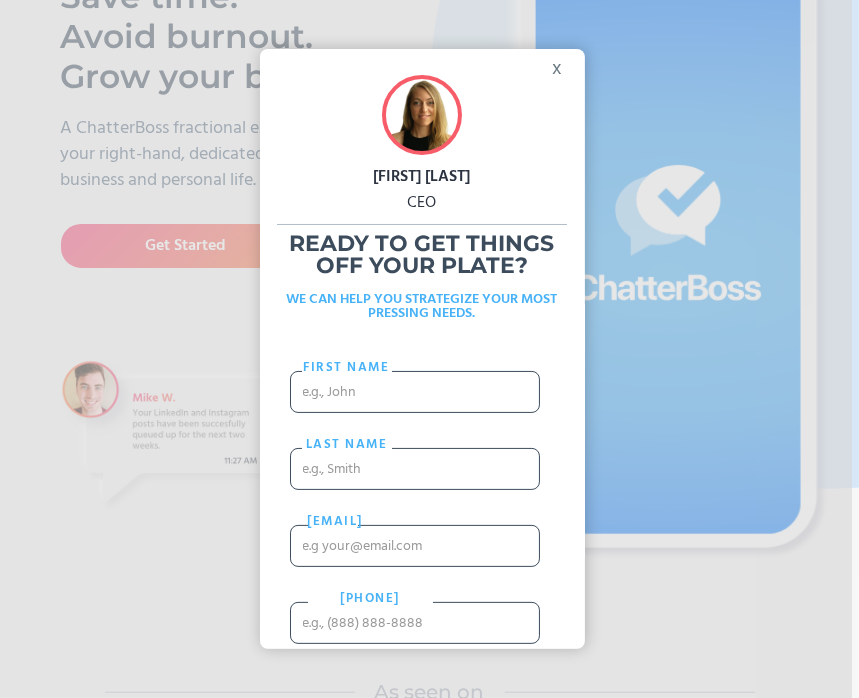 click on "x" at bounding box center (562, 64) 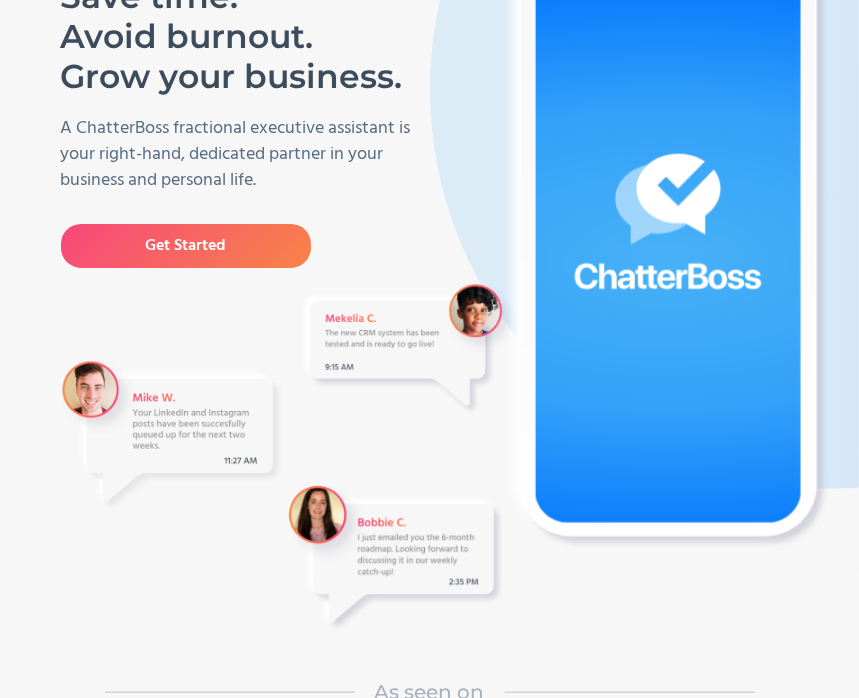 scroll, scrollTop: 0, scrollLeft: 15, axis: horizontal 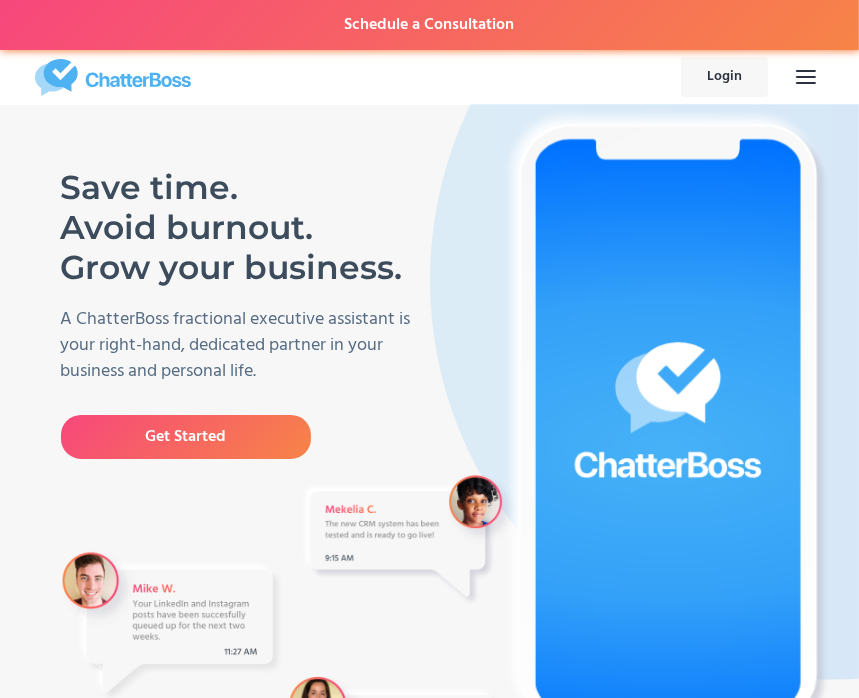 click on "Schedule a Consultation" at bounding box center [429, 25] 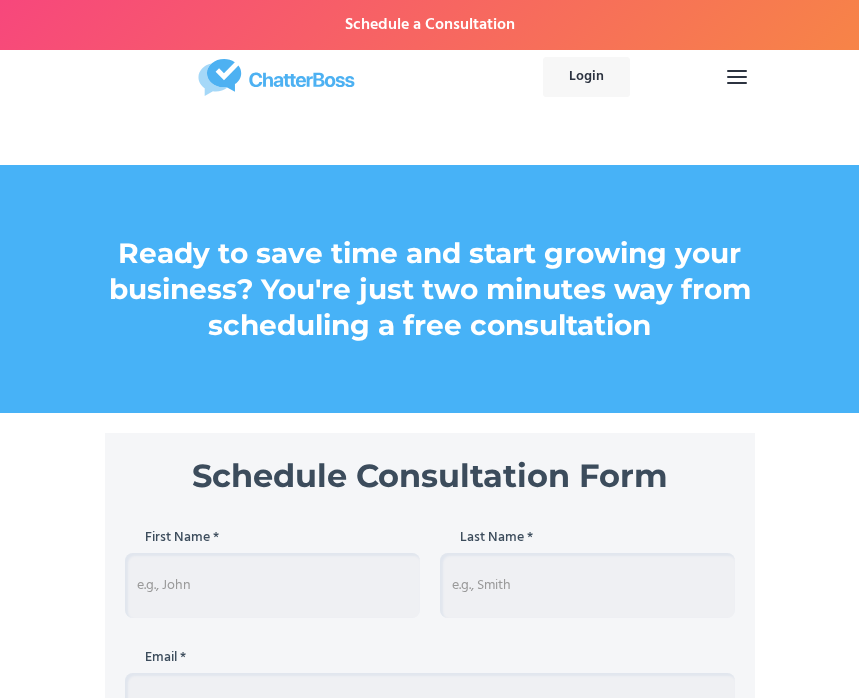 scroll, scrollTop: 0, scrollLeft: 0, axis: both 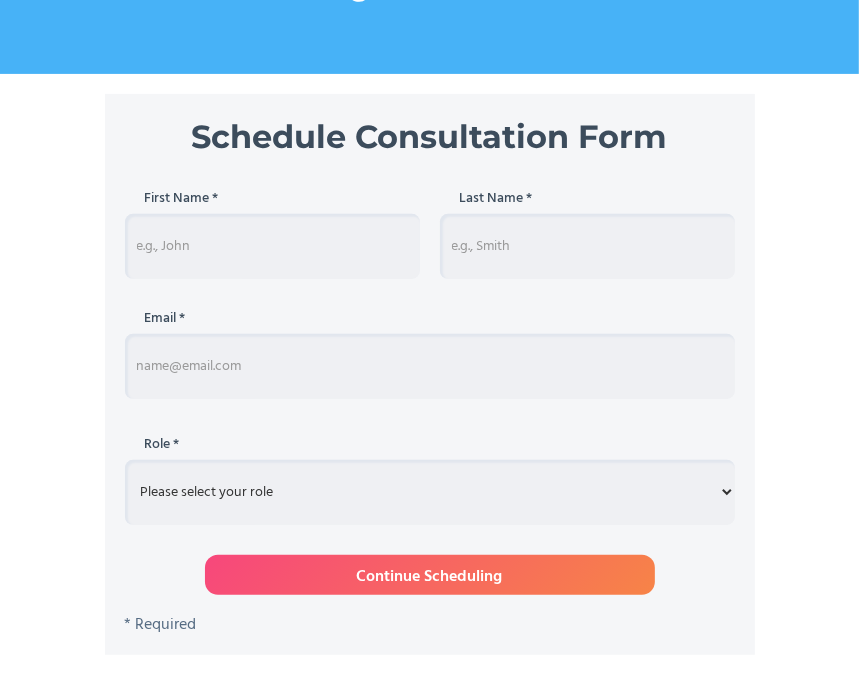 click at bounding box center (272, 246) 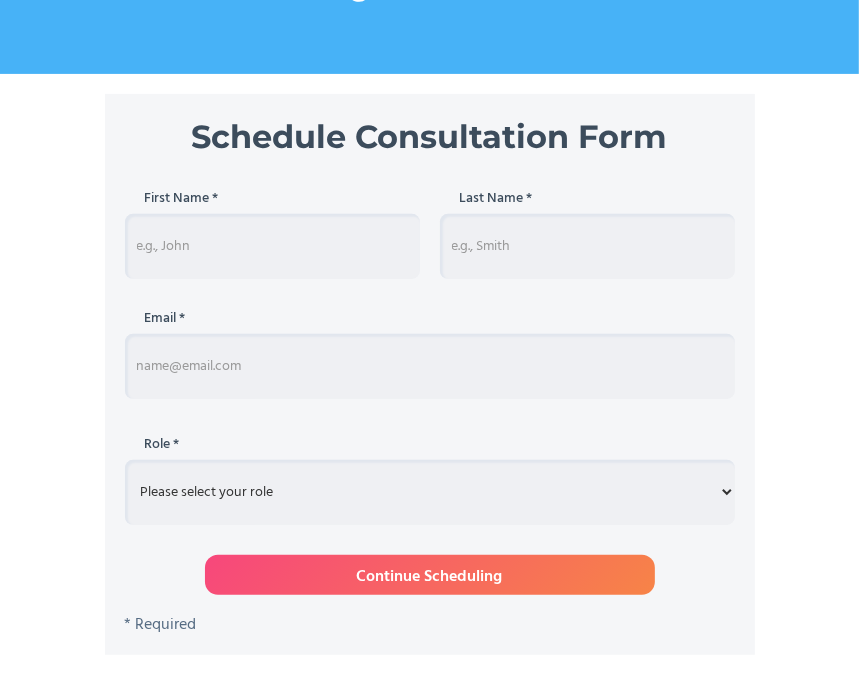 type on "Nicolette Grams" 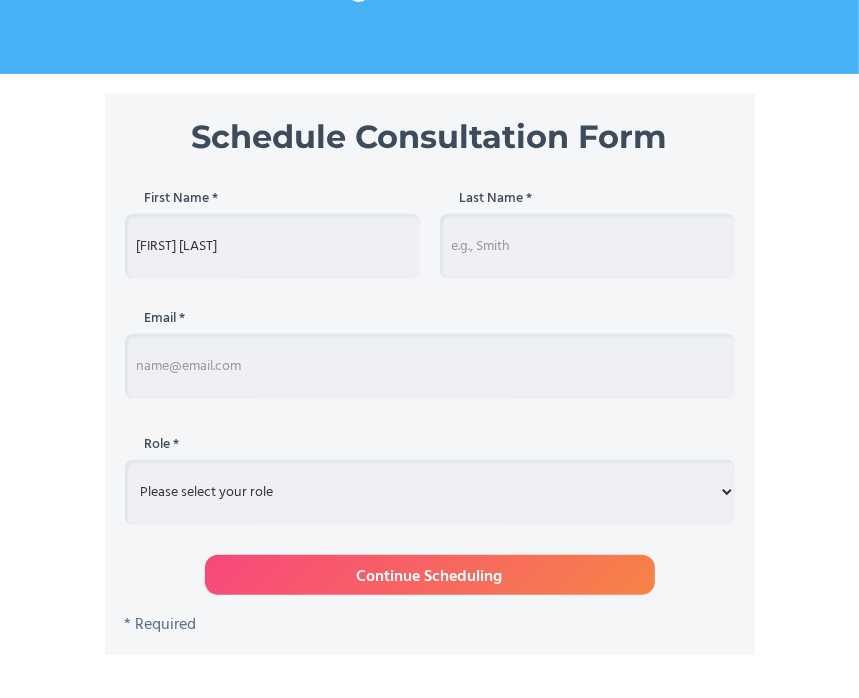 type on "Nicolette Grams" 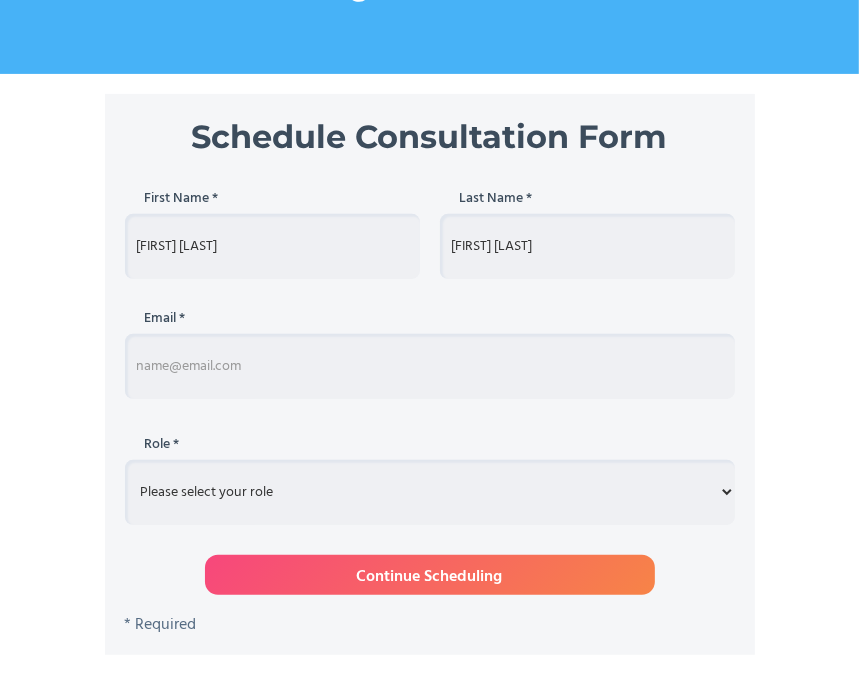type on "nicolette@conscientstrategies.com" 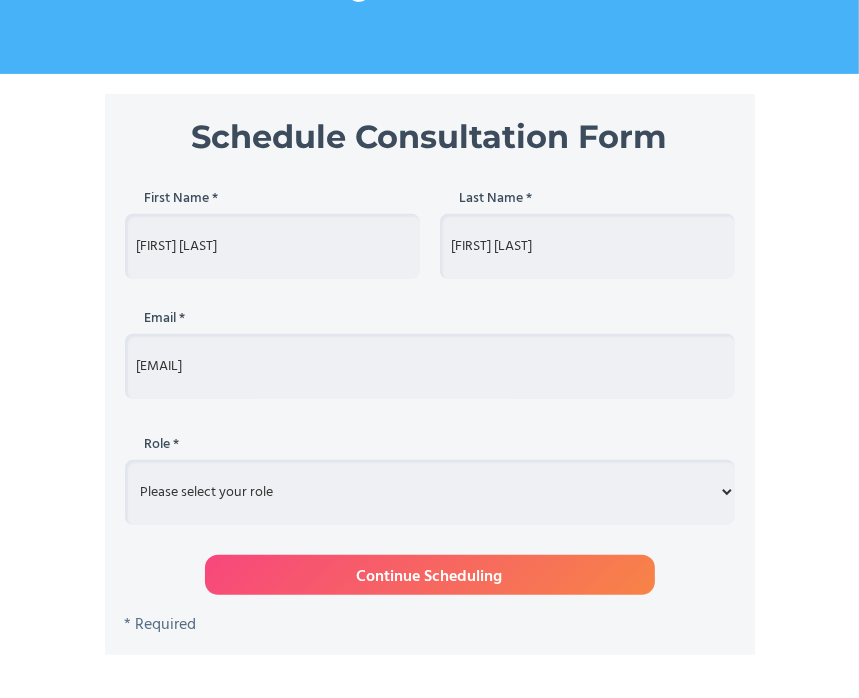 click on "Please select your role Entrepreneur Executive Assistant Other" at bounding box center [430, 492] 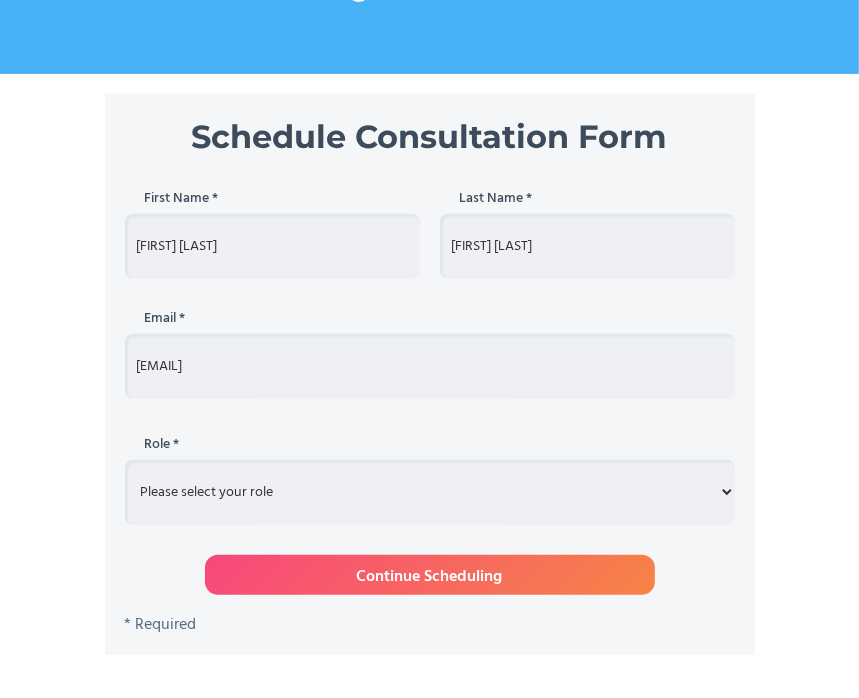 select on "Executive" 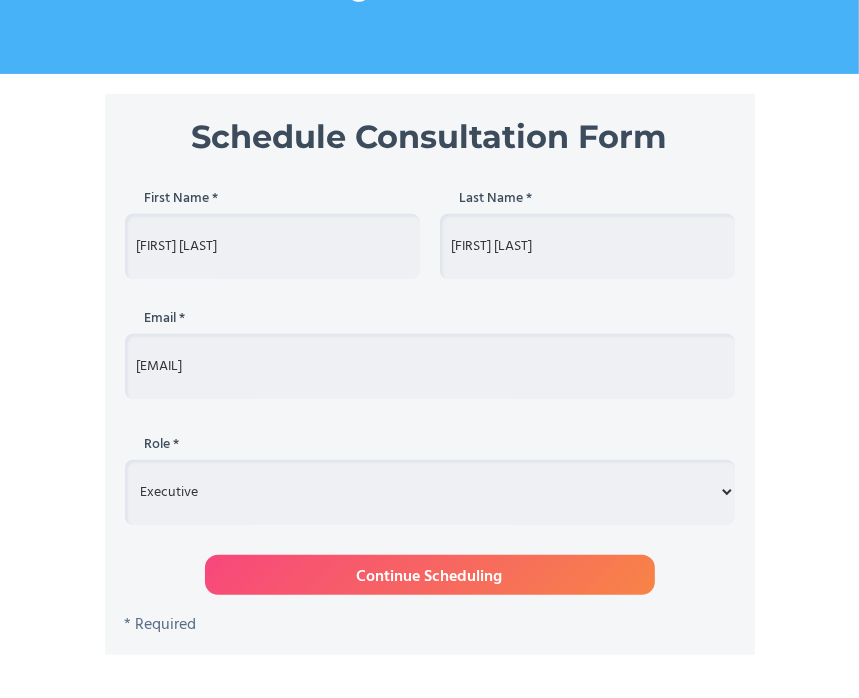 click on "Please select your role Entrepreneur Executive Assistant Other" at bounding box center (430, 492) 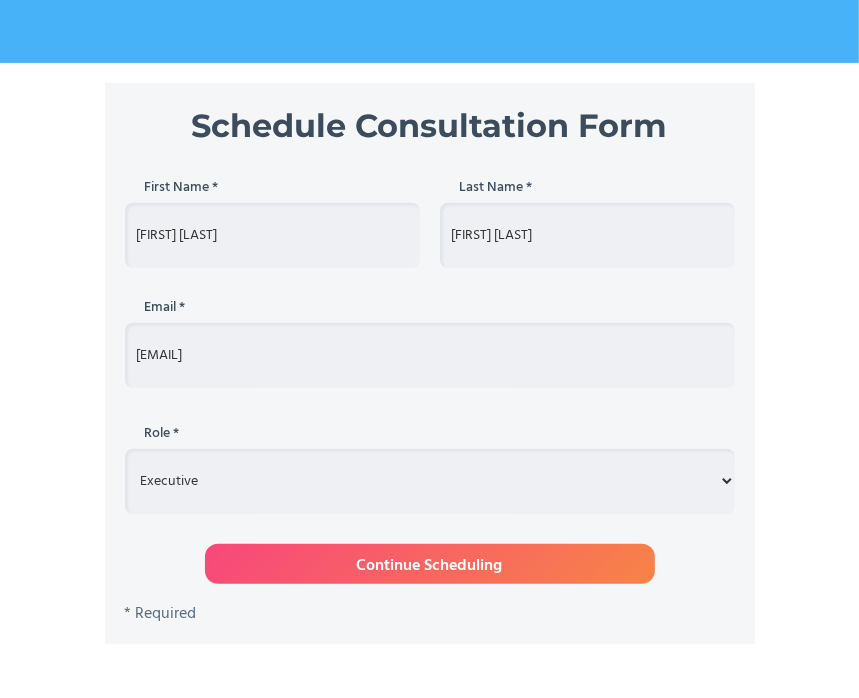 scroll, scrollTop: 351, scrollLeft: 0, axis: vertical 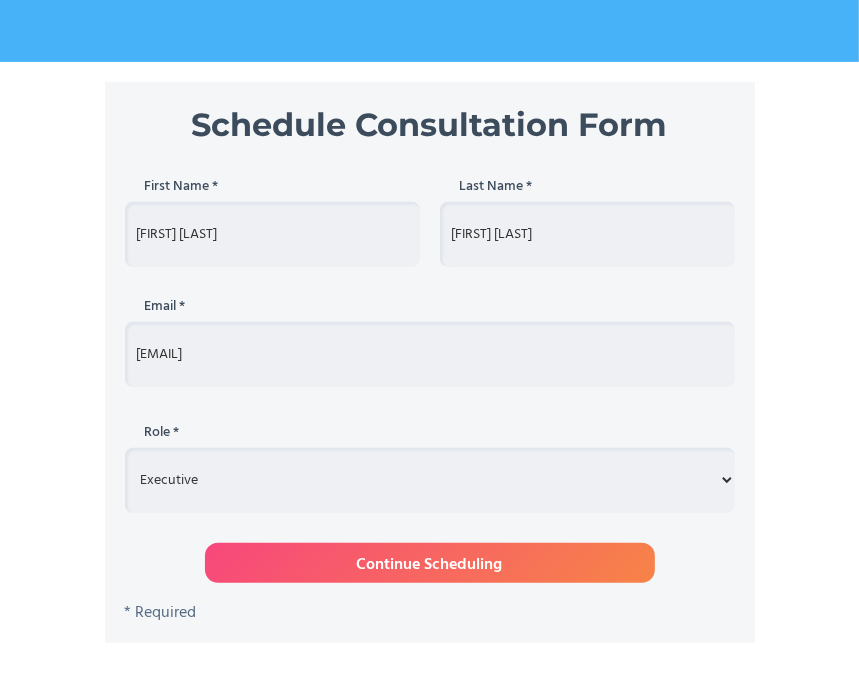 click on "Nicolette Grams" at bounding box center (587, 234) 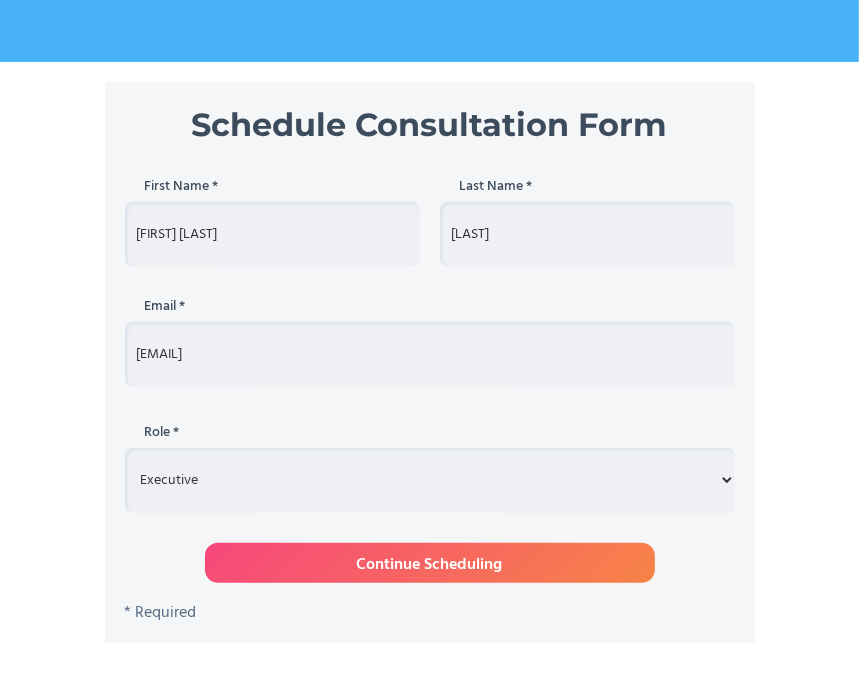 type on "Grams" 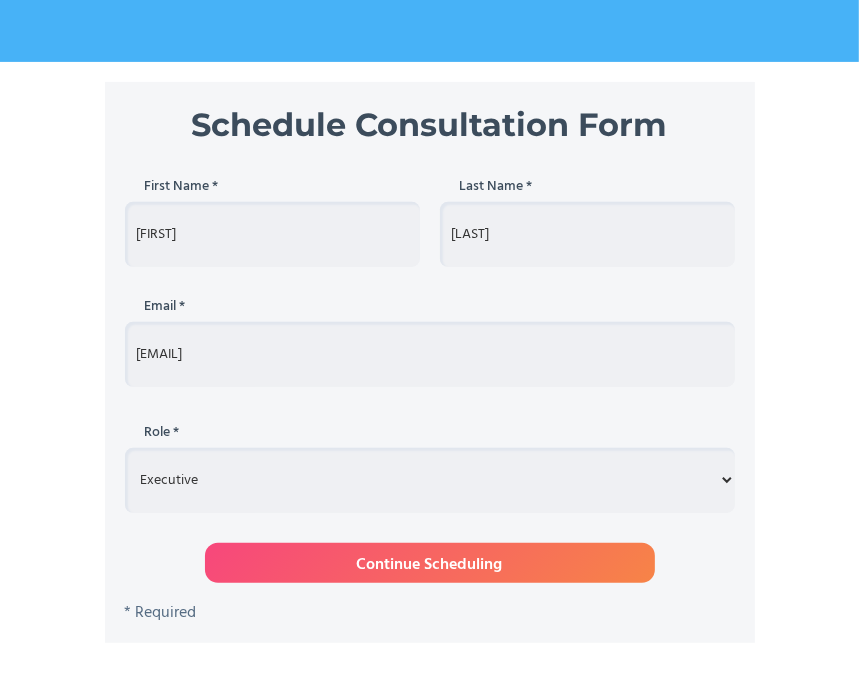type on "Nicolette" 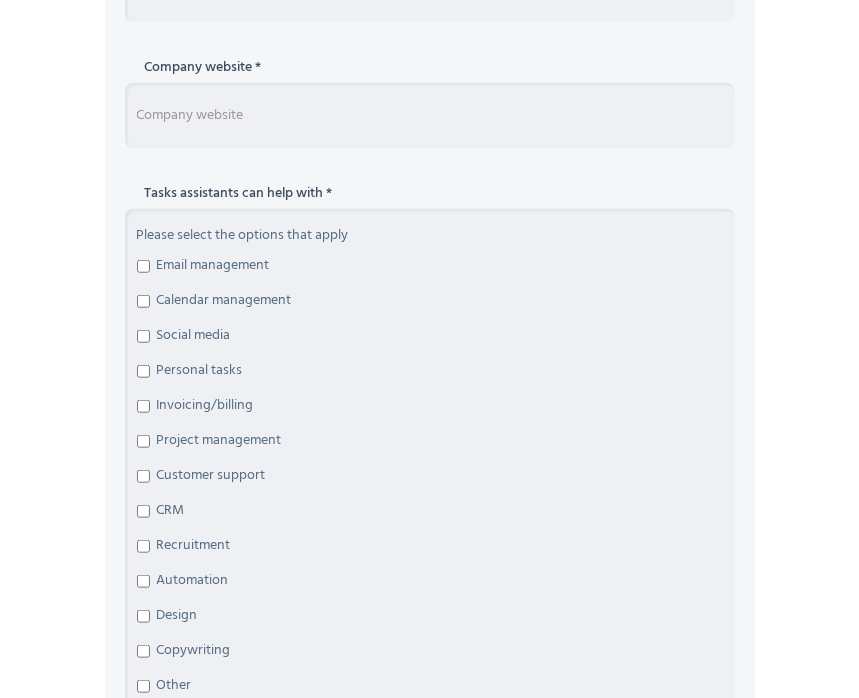 scroll, scrollTop: 960, scrollLeft: 0, axis: vertical 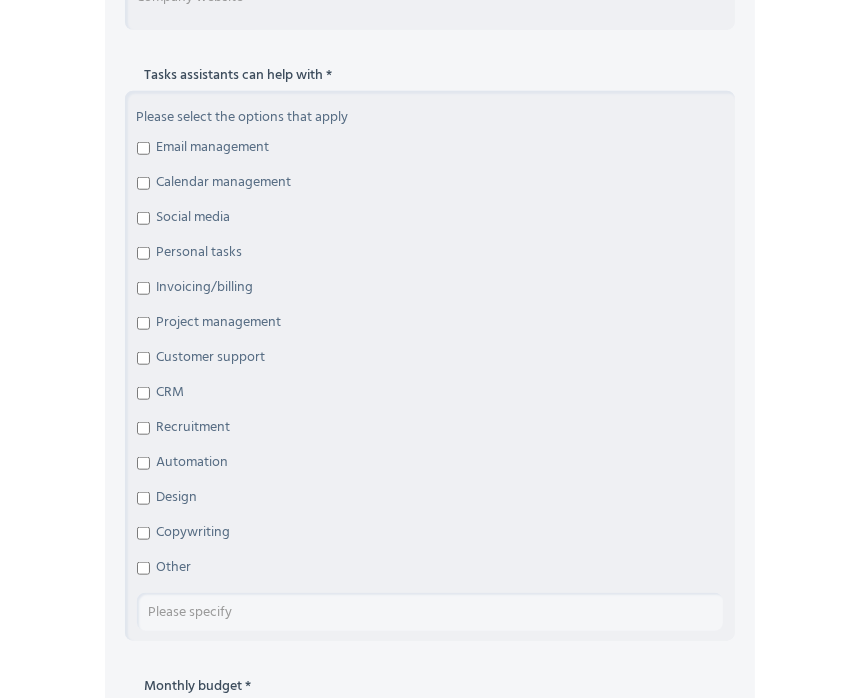 click on "Email management" at bounding box center [143, 148] 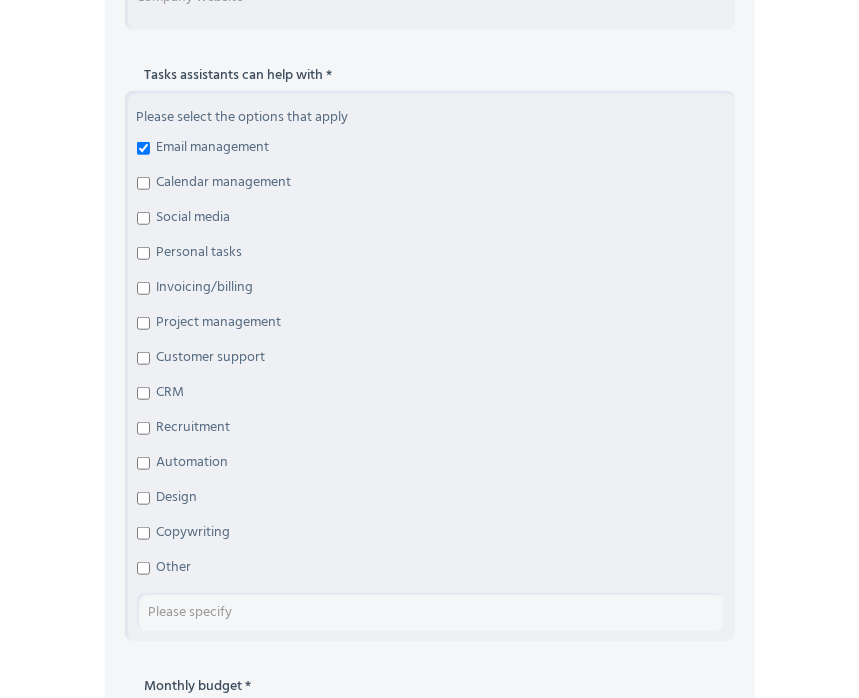 click on "Calendar management" at bounding box center (143, 183) 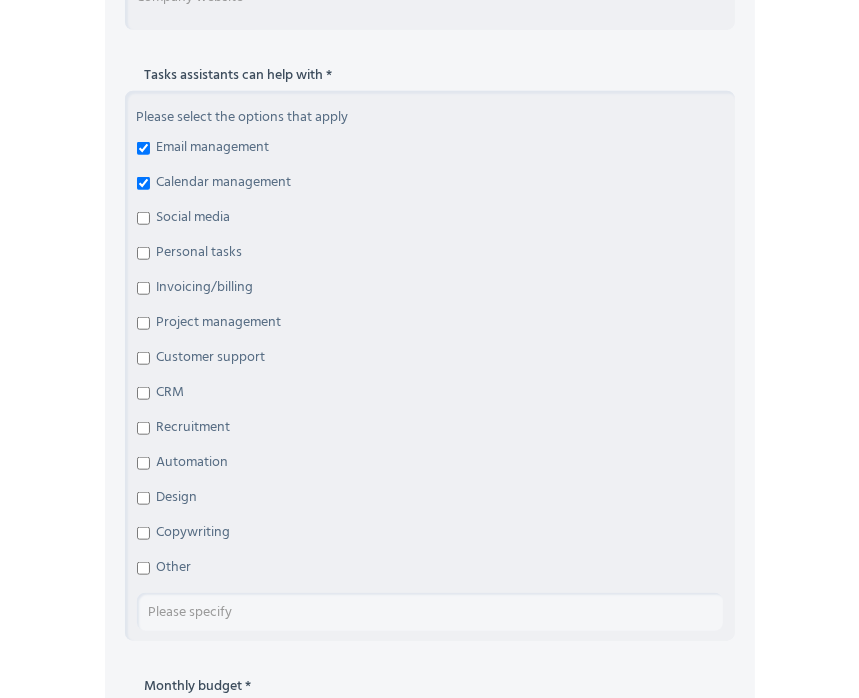 click on "Social media" at bounding box center [143, 218] 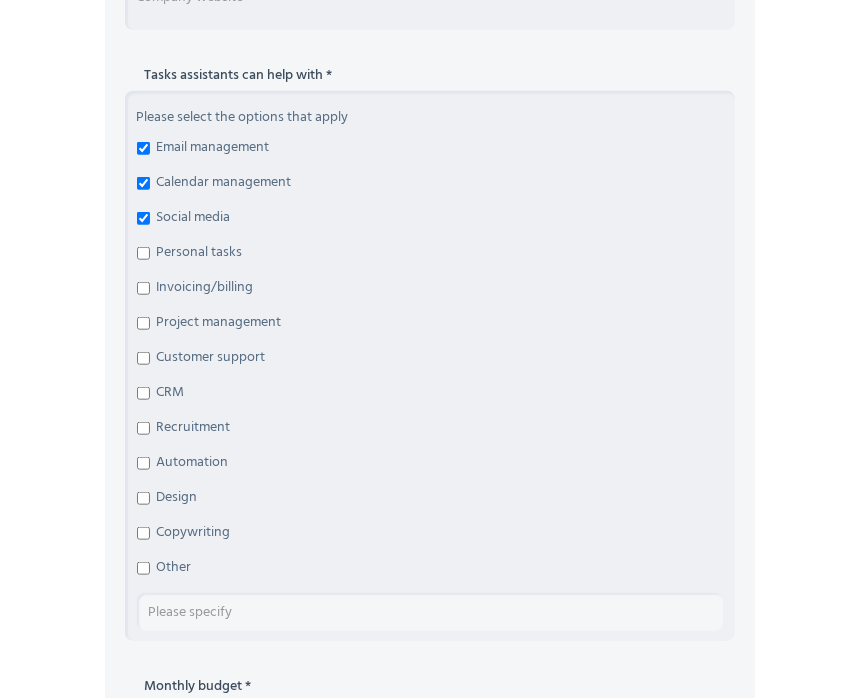 click on "Personal tasks" at bounding box center (430, 253) 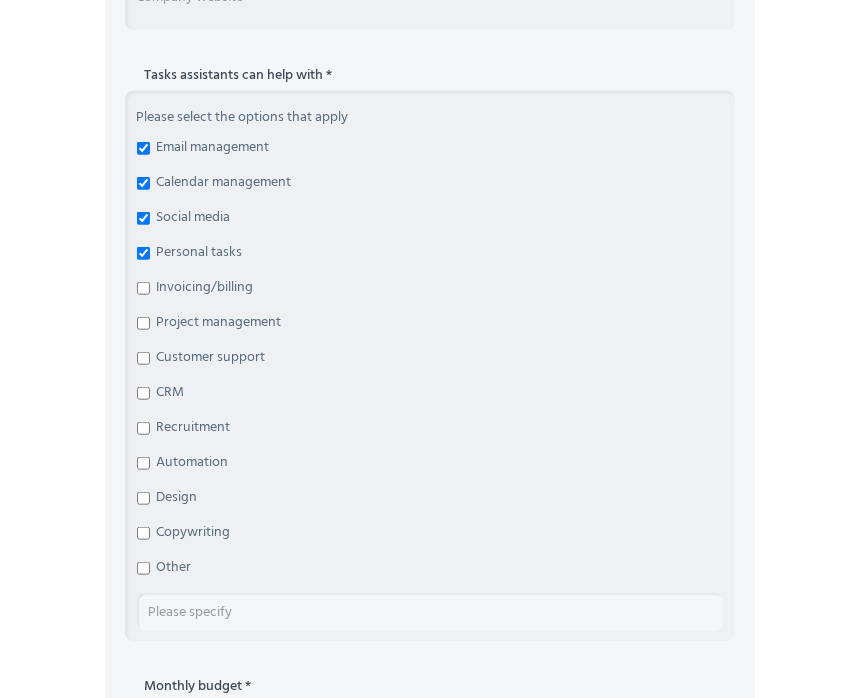 click on "Invoicing/billing" at bounding box center [143, 288] 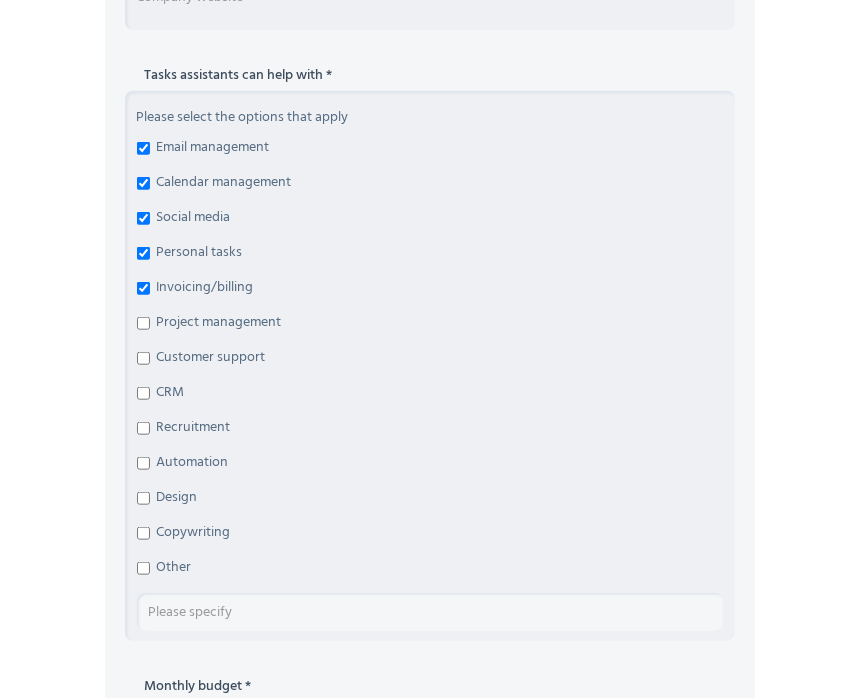 click on "Project management" at bounding box center [143, 323] 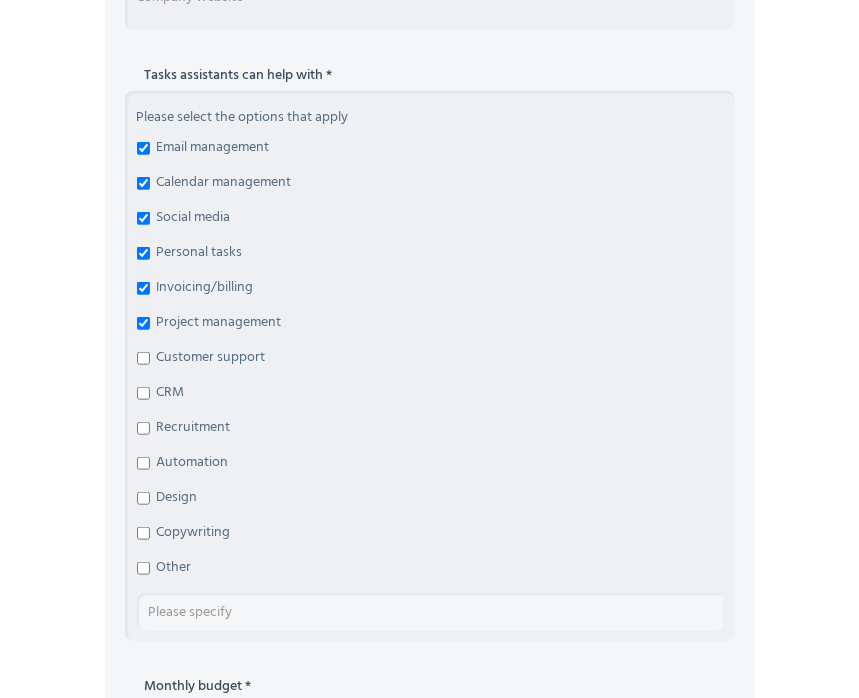 click on "Automation" at bounding box center (143, 463) 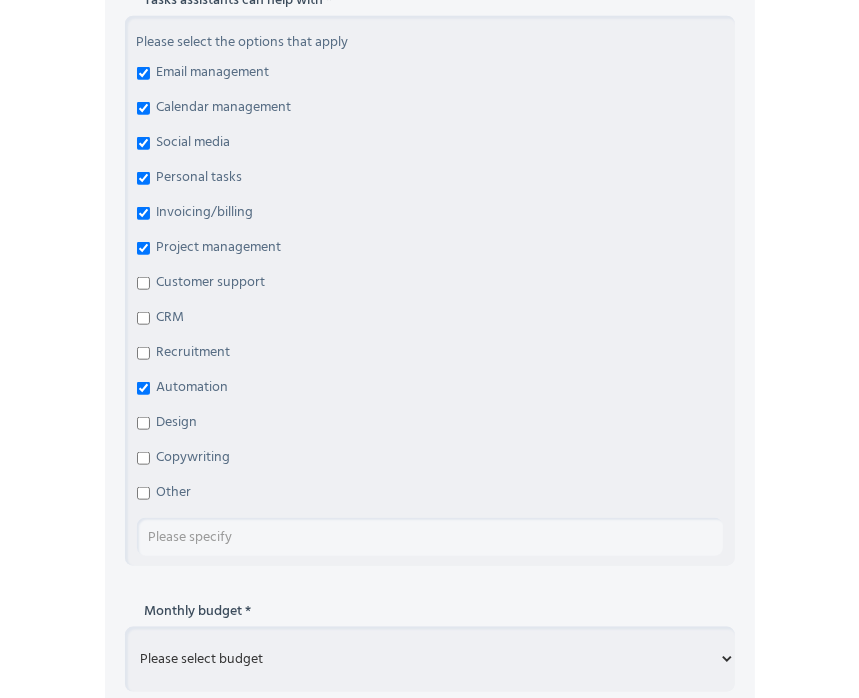 scroll, scrollTop: 1036, scrollLeft: 0, axis: vertical 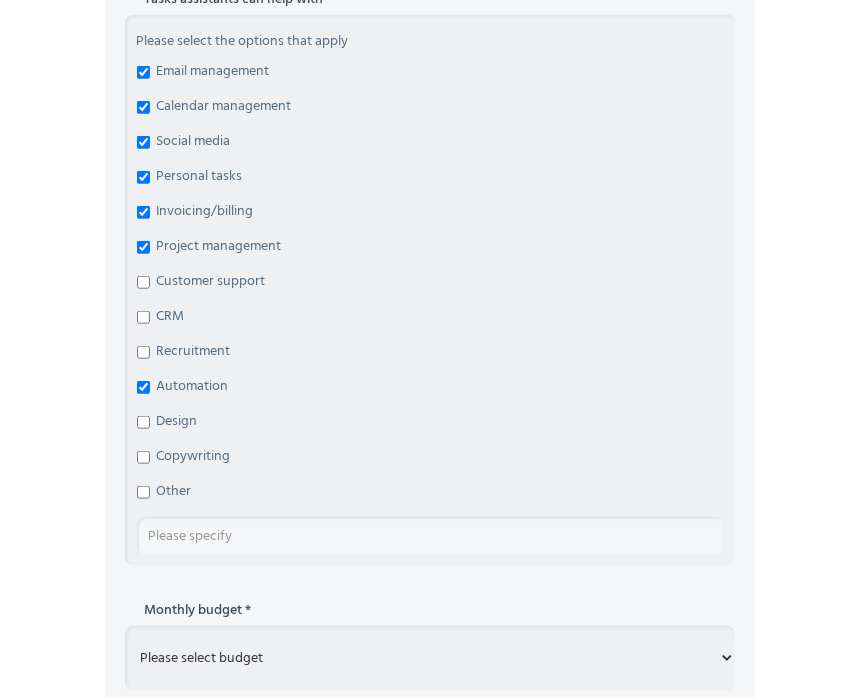 click on "Copywriting" at bounding box center (143, 457) 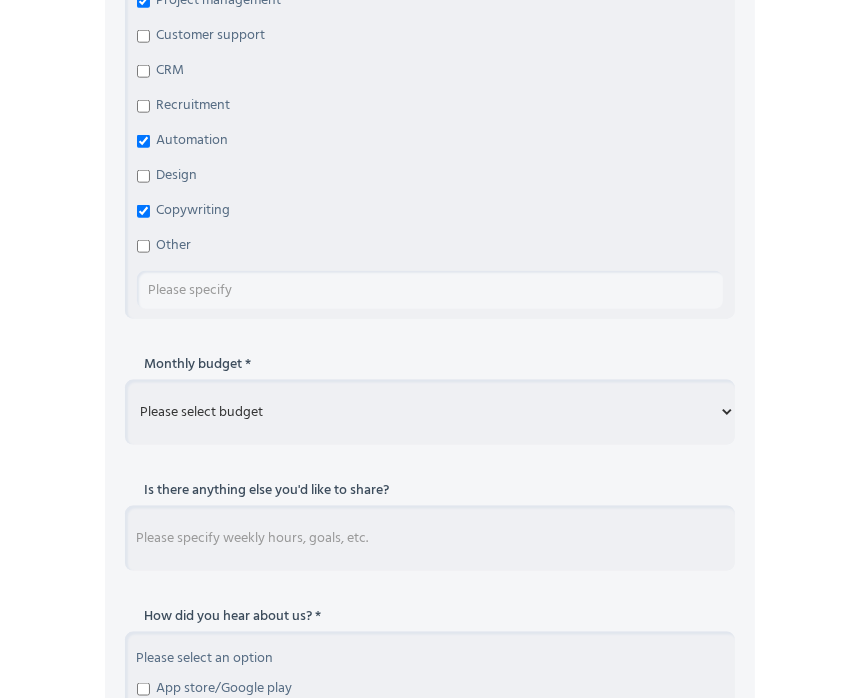 scroll, scrollTop: 1283, scrollLeft: 0, axis: vertical 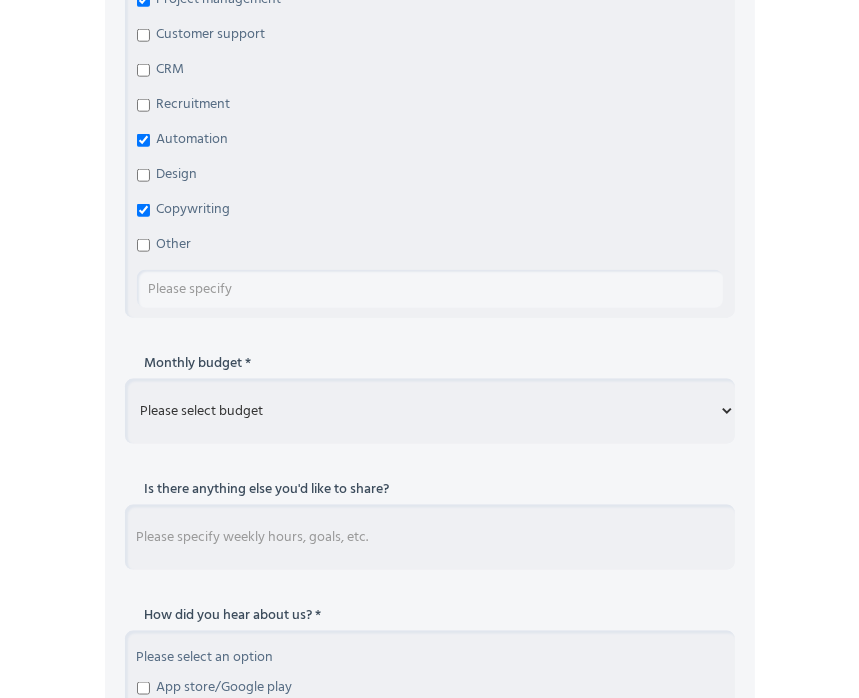 click on "Please select budget Under $700 $700 - $1500 $1500 - $3000 $3000+" at bounding box center (430, 411) 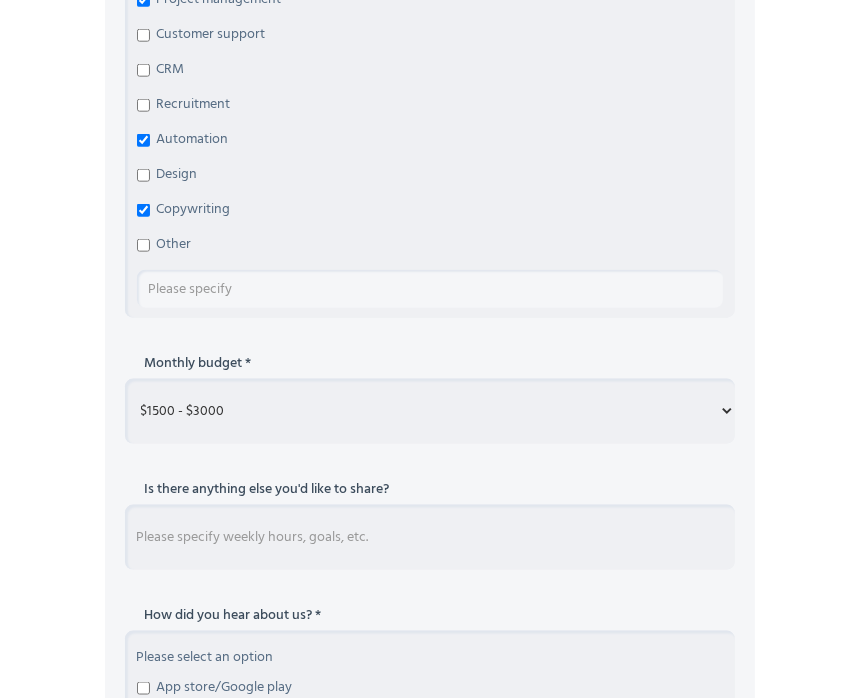 click on "Please select budget Under $700 $700 - $1500 $1500 - $3000 $3000+" at bounding box center [430, 411] 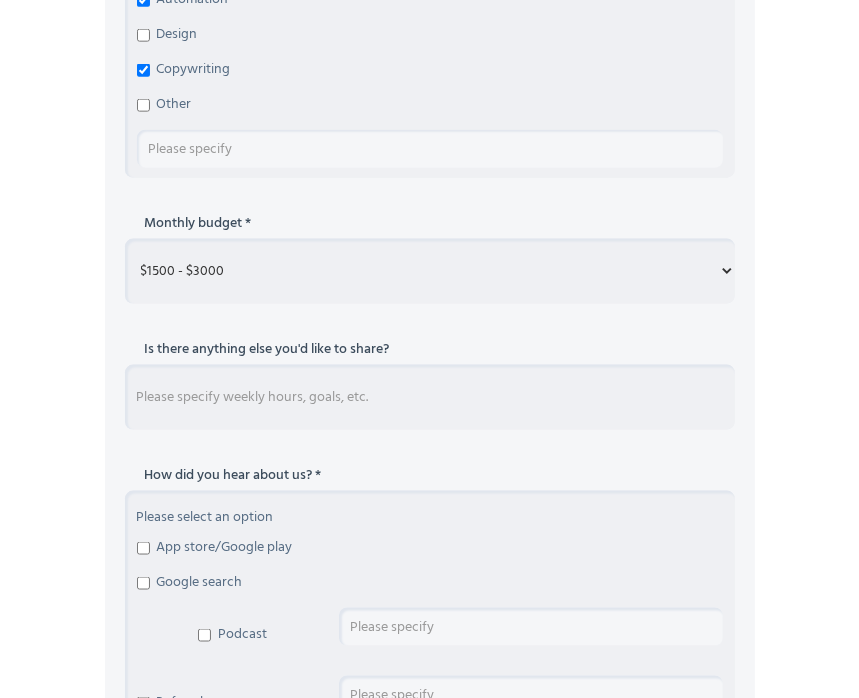 scroll, scrollTop: 1424, scrollLeft: 0, axis: vertical 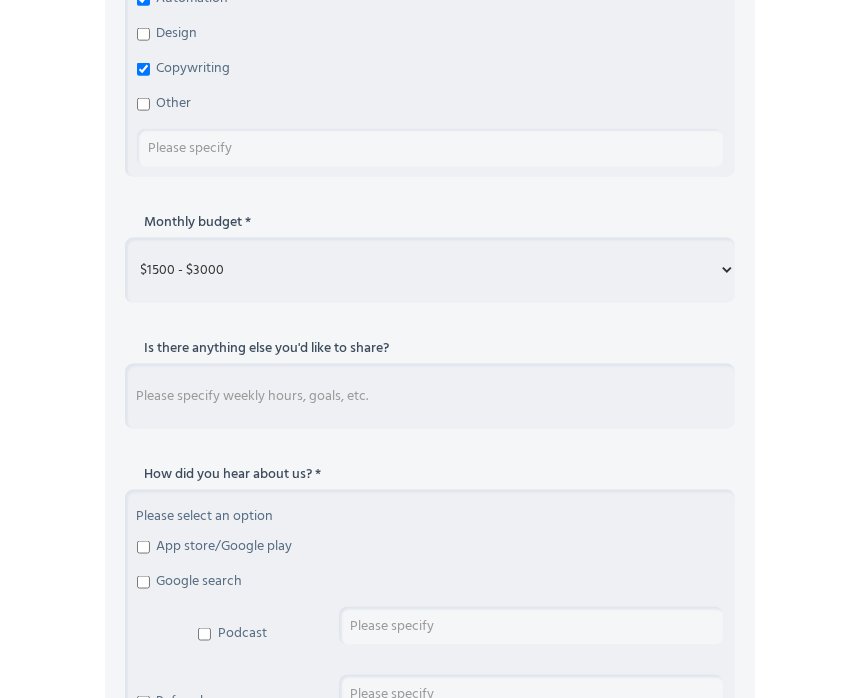 click on "Please select budget Under $700 $700 - $1500 $1500 - $3000 $3000+" at bounding box center (430, 270) 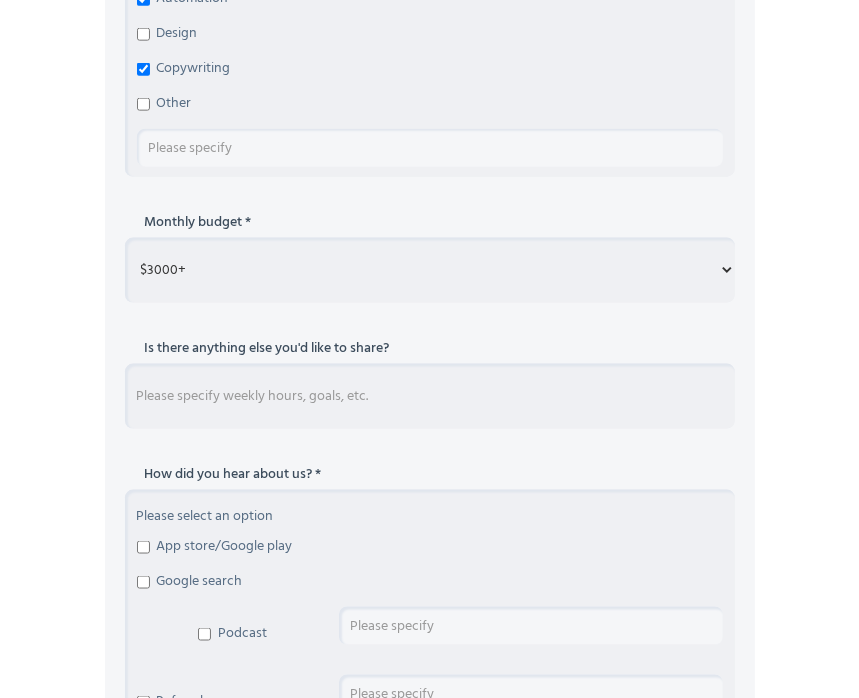 click on "Please select budget Under $700 $700 - $1500 $1500 - $3000 $3000+" at bounding box center [430, 270] 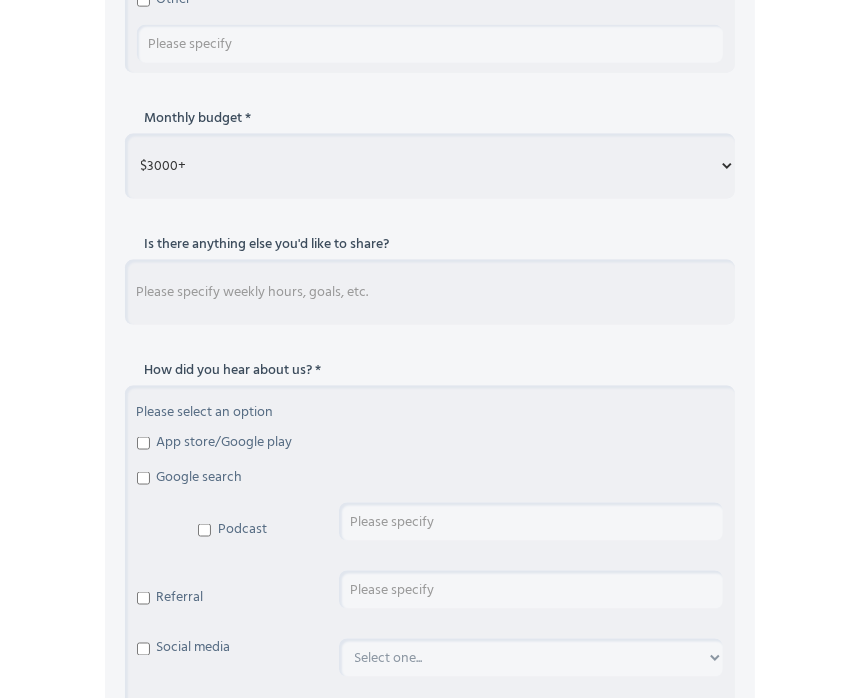 scroll, scrollTop: 1728, scrollLeft: 0, axis: vertical 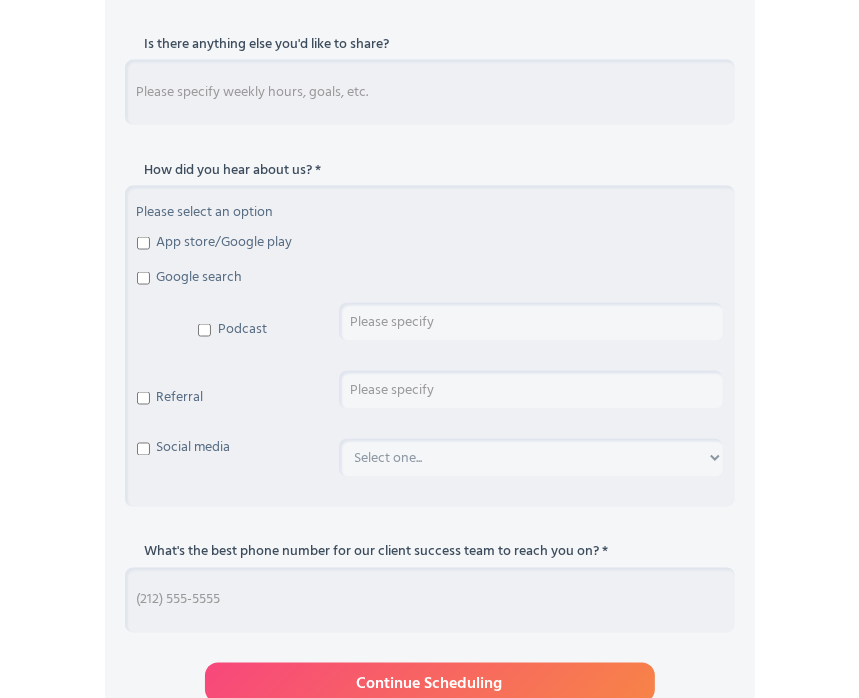 click at bounding box center [430, 92] 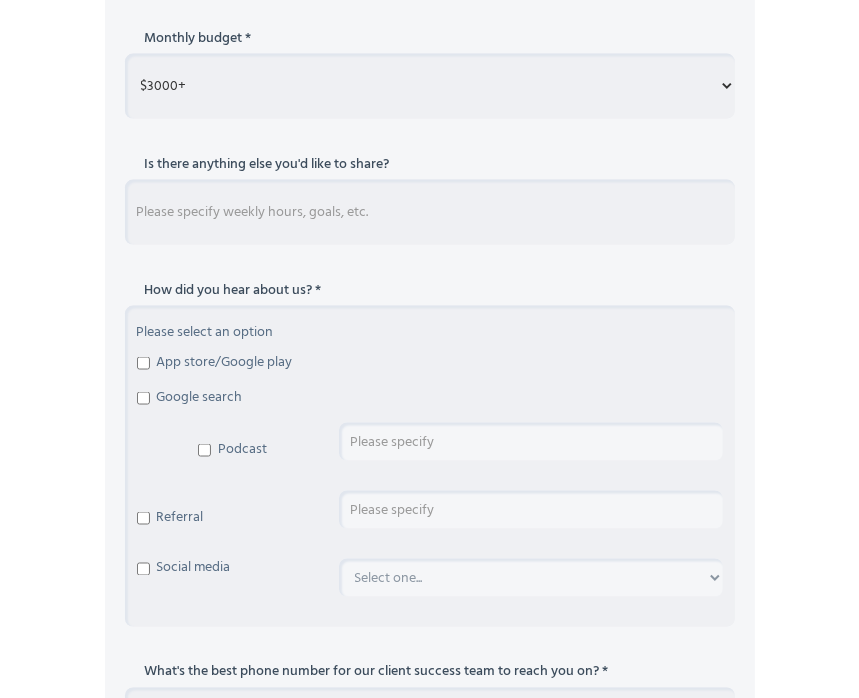scroll, scrollTop: 1607, scrollLeft: 0, axis: vertical 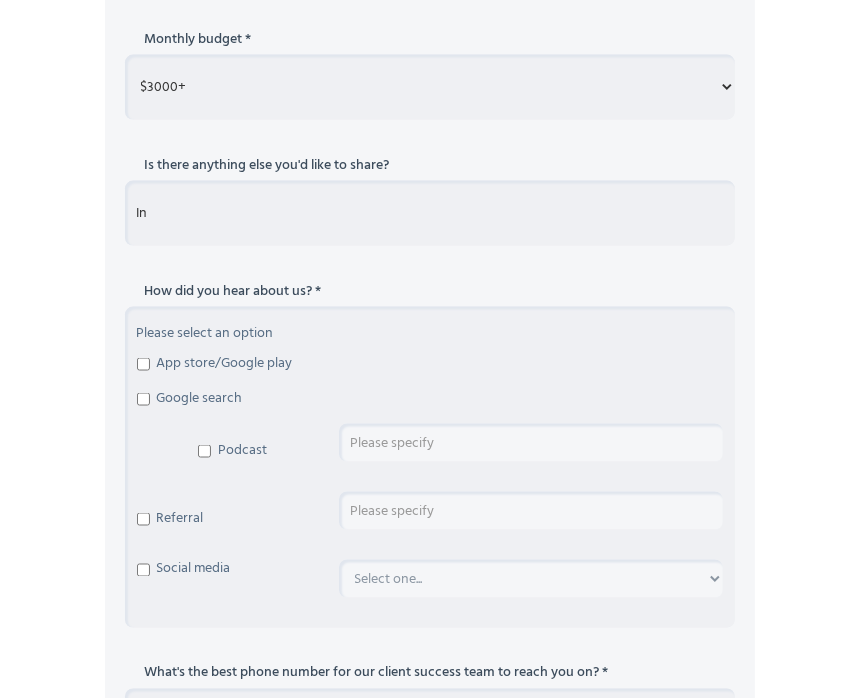 type on "I" 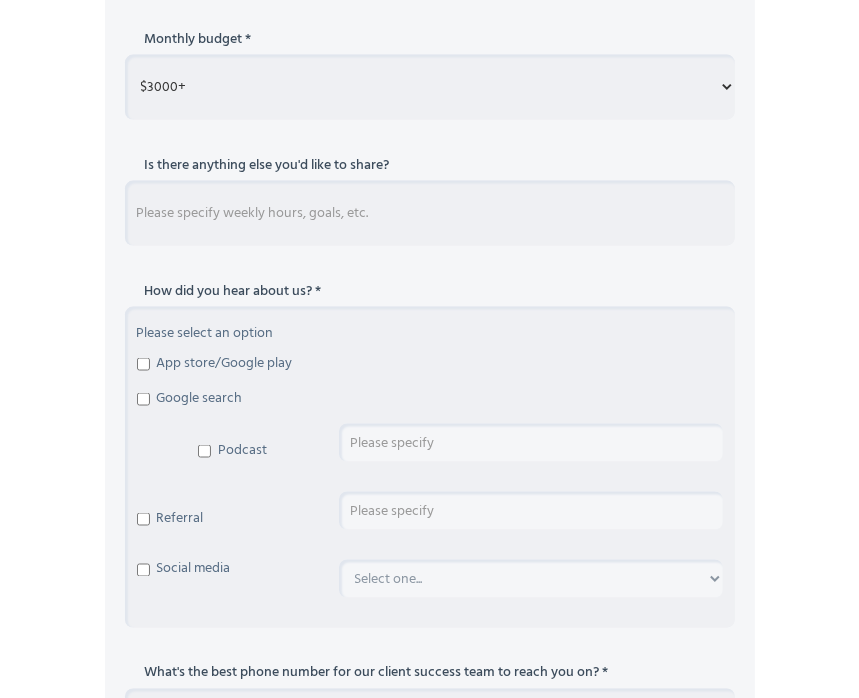 type on "m" 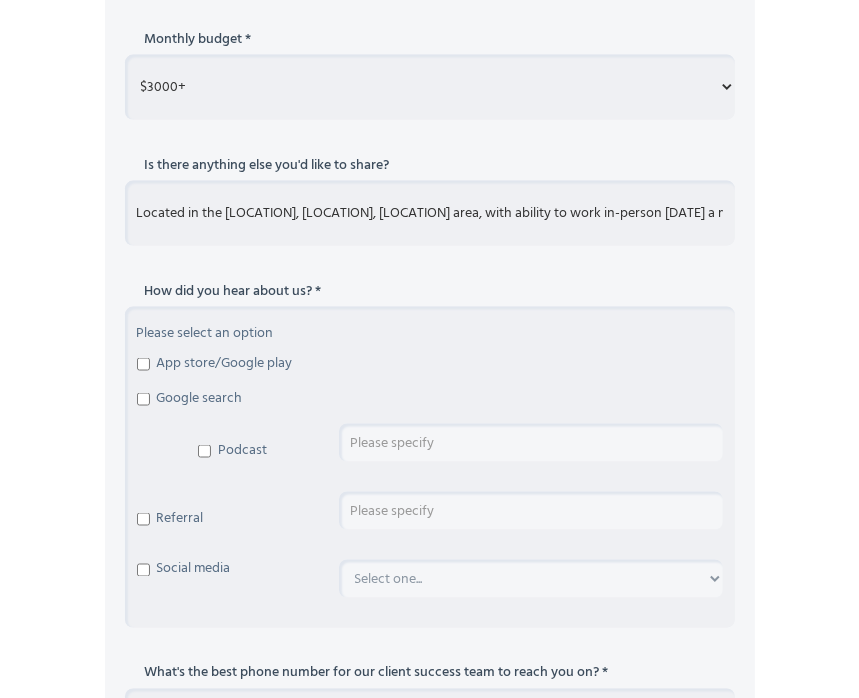 scroll, scrollTop: 0, scrollLeft: 16, axis: horizontal 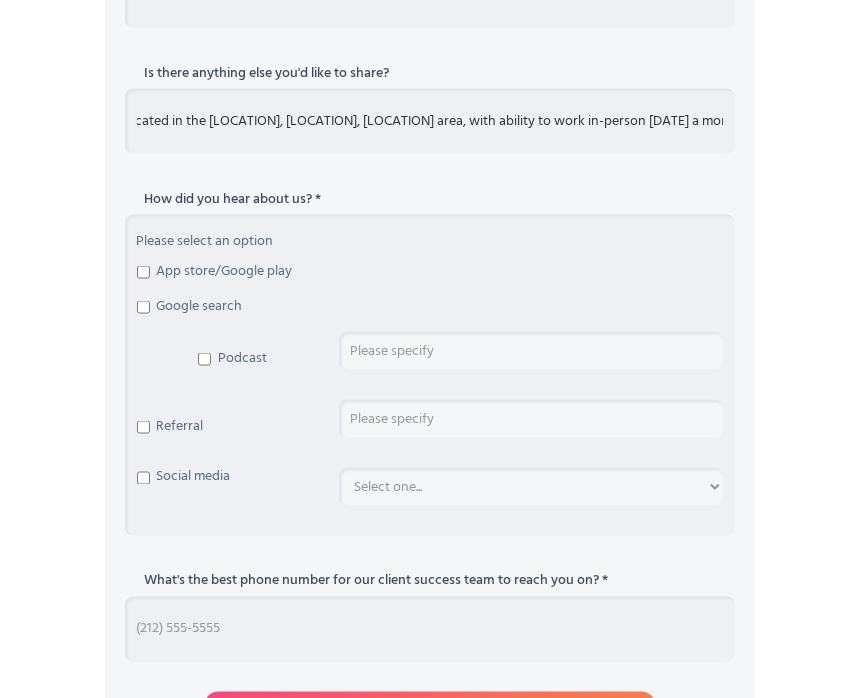 type on "Located in the DC, Maryland, Virginia area, with ability to work in-person 1-days a month in Maryland" 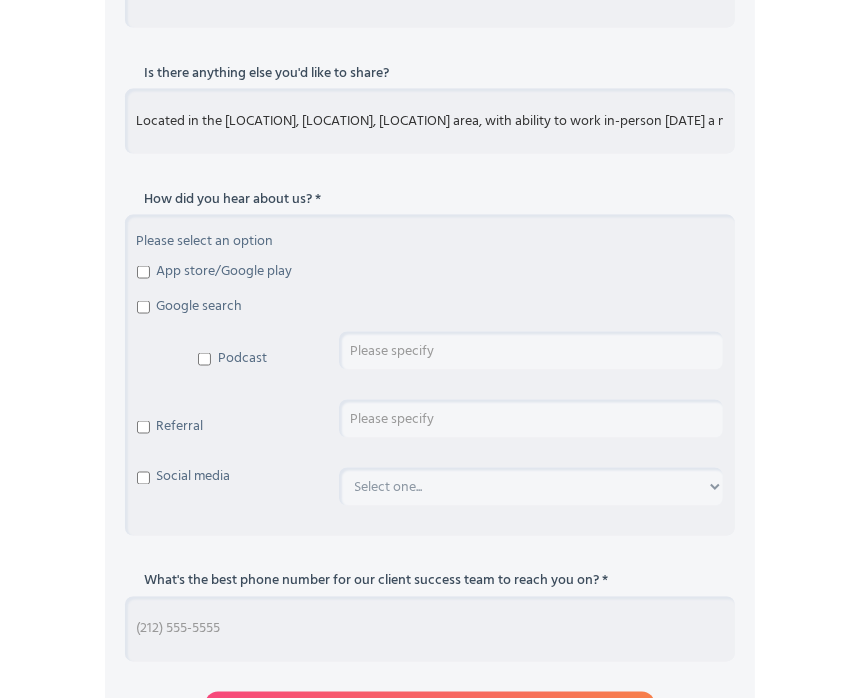 click on "Referral" at bounding box center [143, 427] 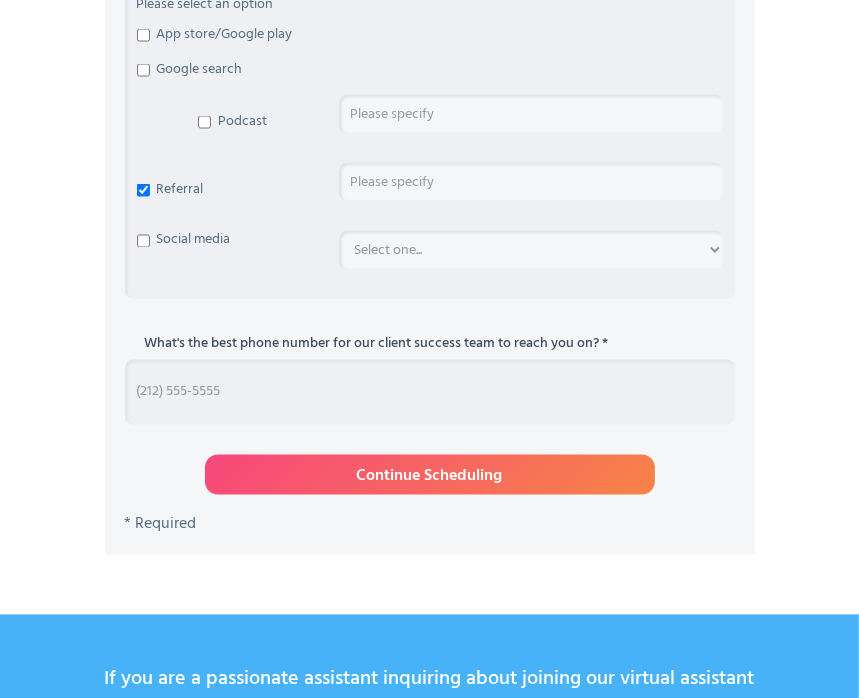 scroll, scrollTop: 1938, scrollLeft: 0, axis: vertical 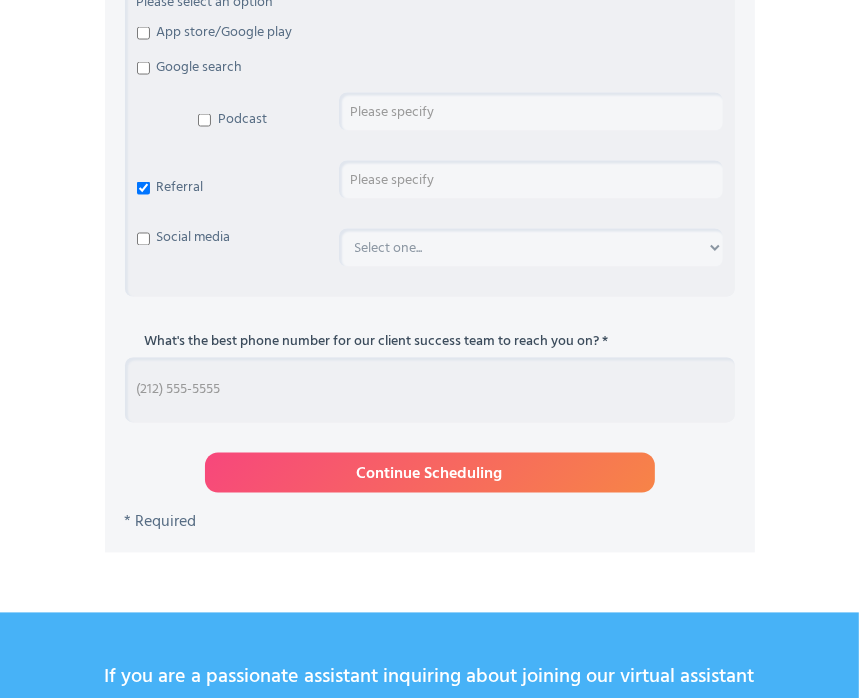click at bounding box center [430, 390] 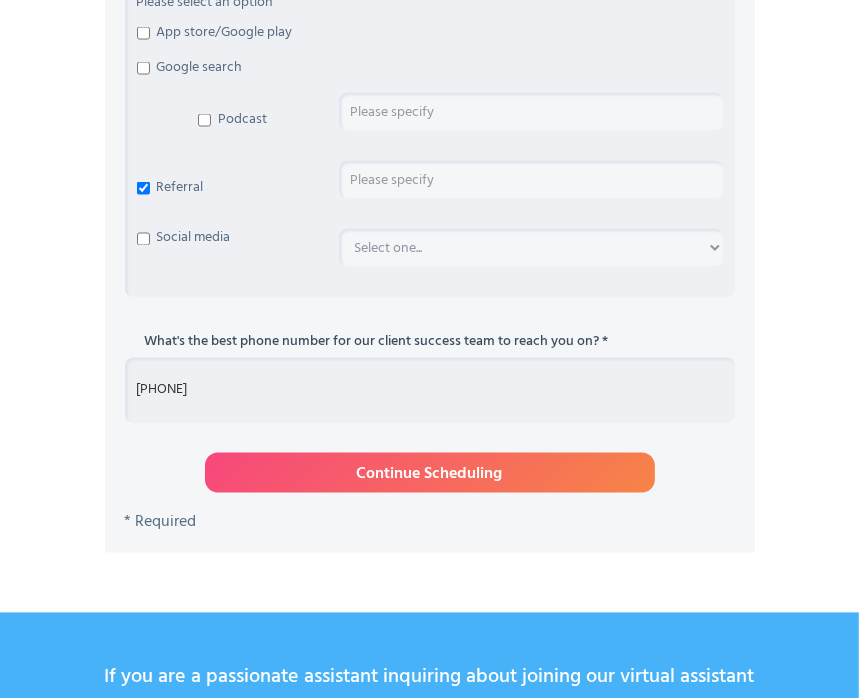 click on "Continue Scheduling" at bounding box center [430, 473] 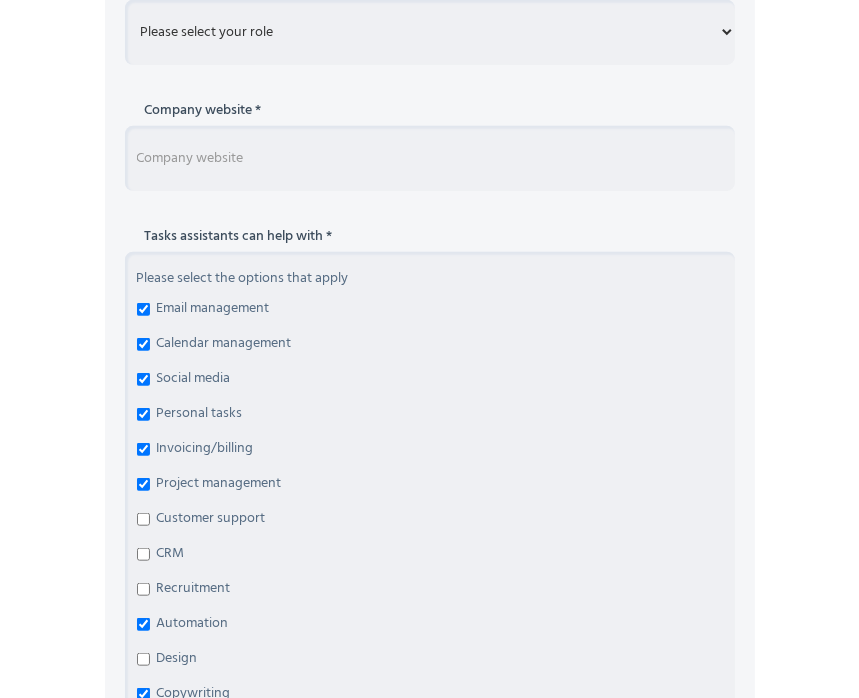 scroll, scrollTop: 659, scrollLeft: 0, axis: vertical 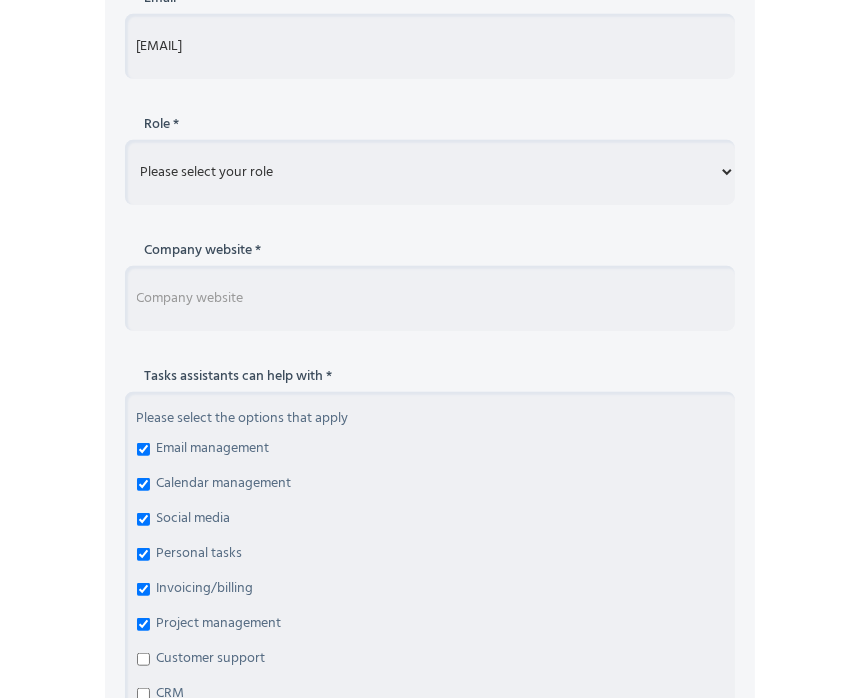 click at bounding box center [430, 298] 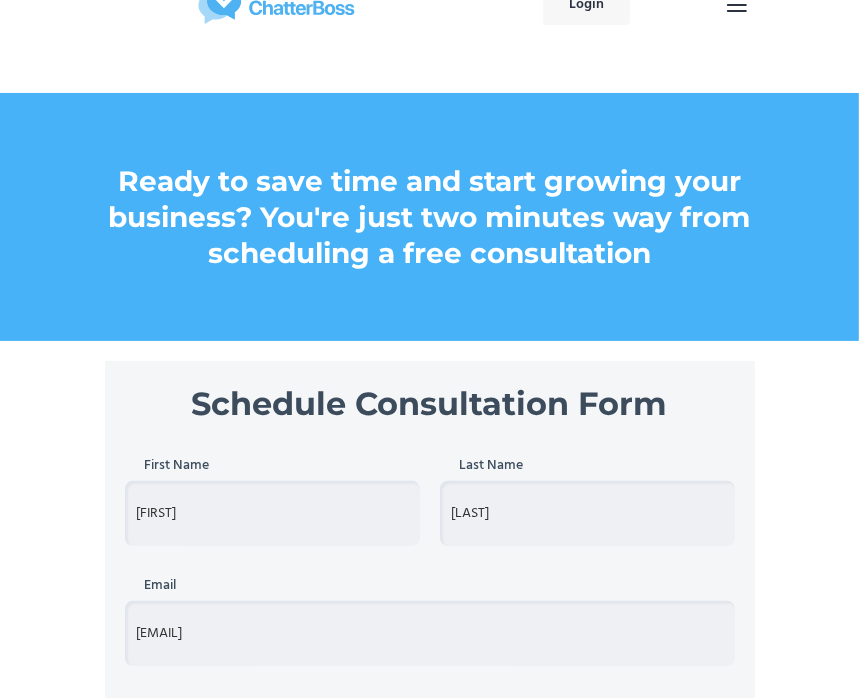 scroll, scrollTop: 45, scrollLeft: 0, axis: vertical 